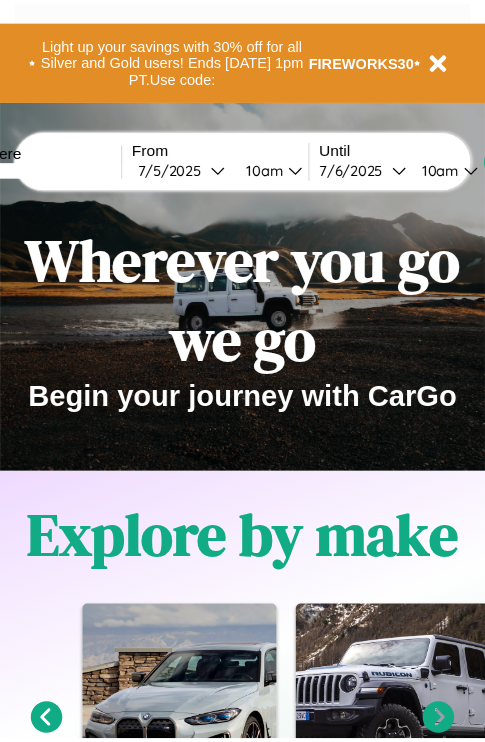 scroll, scrollTop: 0, scrollLeft: 0, axis: both 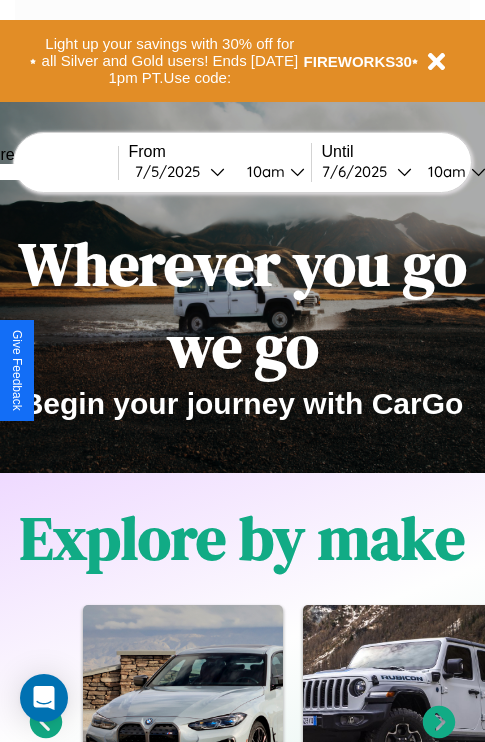 click at bounding box center (43, 172) 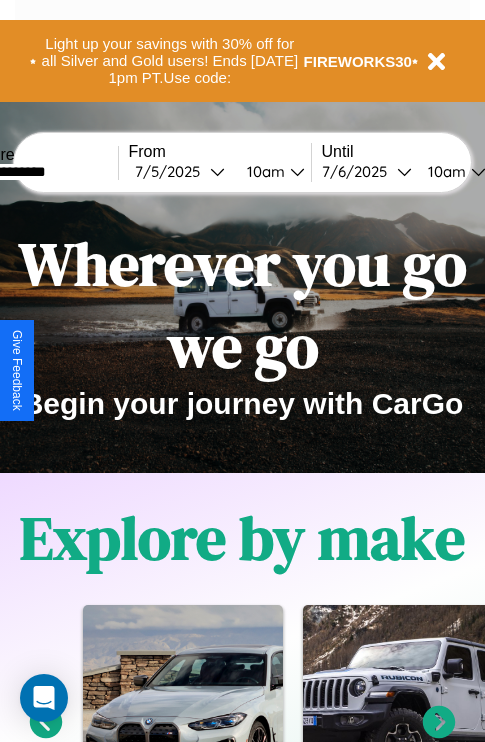 type on "**********" 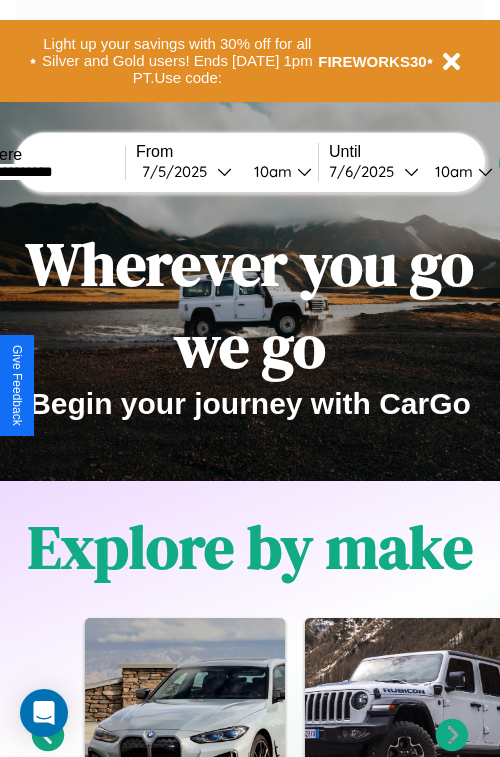select on "*" 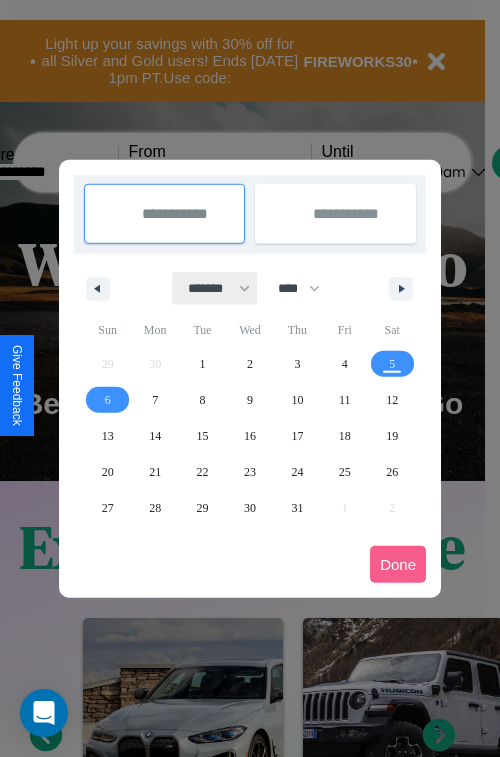 click on "******* ******** ***** ***** *** **** **** ****** ********* ******* ******** ********" at bounding box center (215, 288) 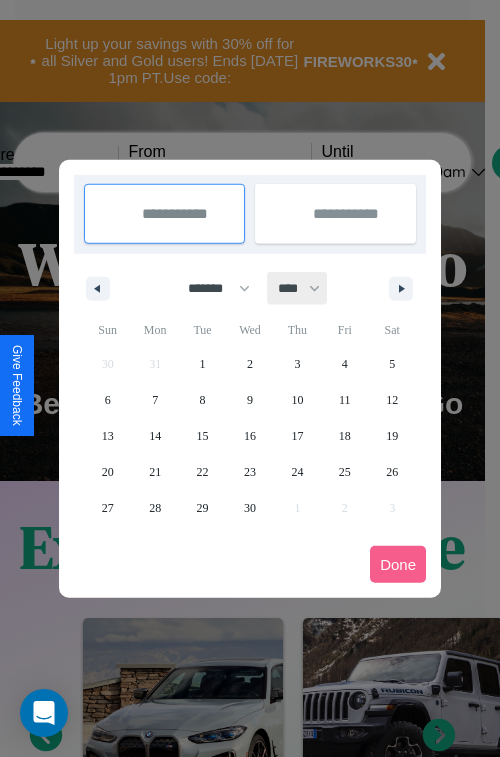 click on "**** **** **** **** **** **** **** **** **** **** **** **** **** **** **** **** **** **** **** **** **** **** **** **** **** **** **** **** **** **** **** **** **** **** **** **** **** **** **** **** **** **** **** **** **** **** **** **** **** **** **** **** **** **** **** **** **** **** **** **** **** **** **** **** **** **** **** **** **** **** **** **** **** **** **** **** **** **** **** **** **** **** **** **** **** **** **** **** **** **** **** **** **** **** **** **** **** **** **** **** **** **** **** **** **** **** **** **** **** **** **** **** **** **** **** **** **** **** **** **** ****" at bounding box center (298, 288) 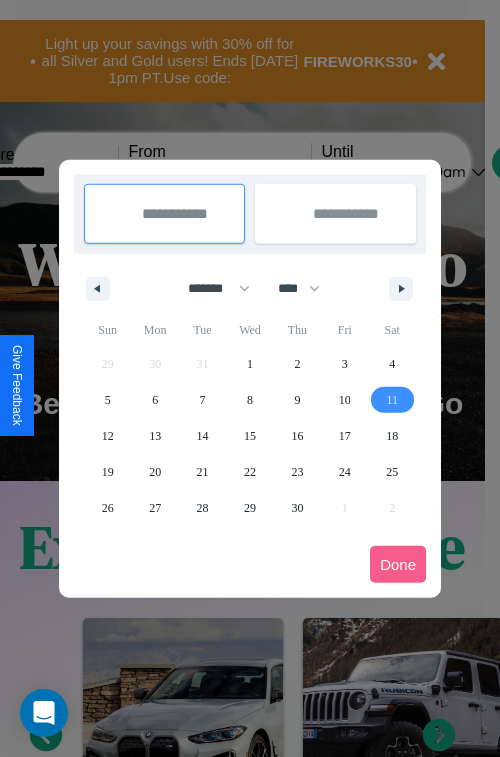 click on "11" at bounding box center [392, 400] 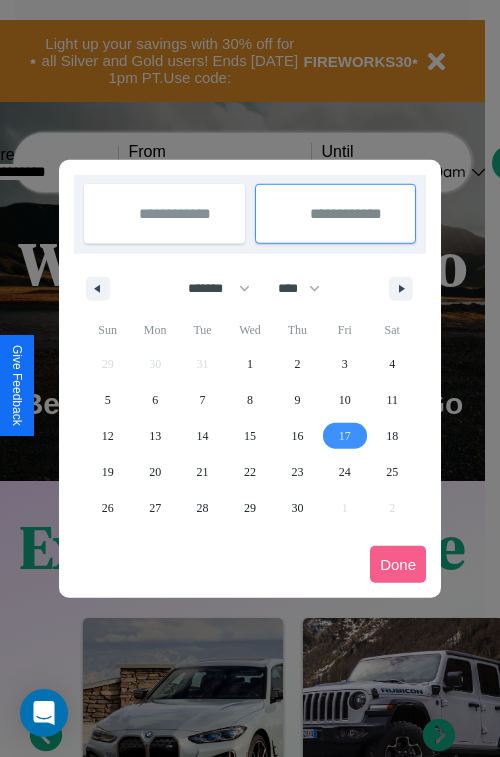 click on "17" at bounding box center (345, 436) 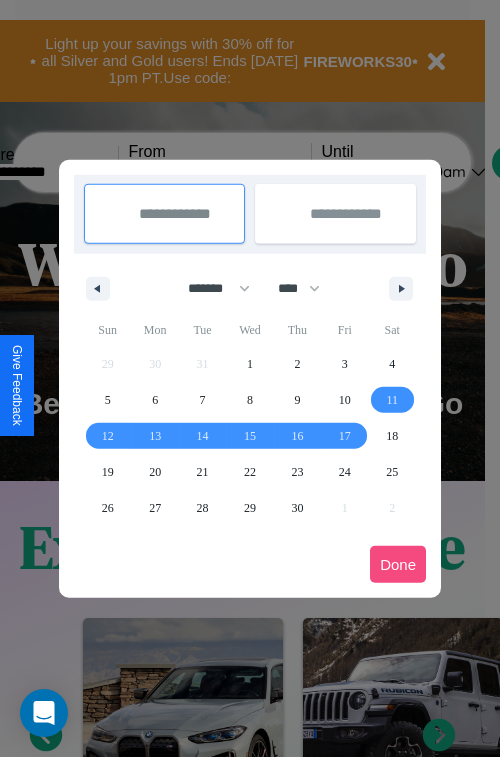 click on "Done" at bounding box center (398, 564) 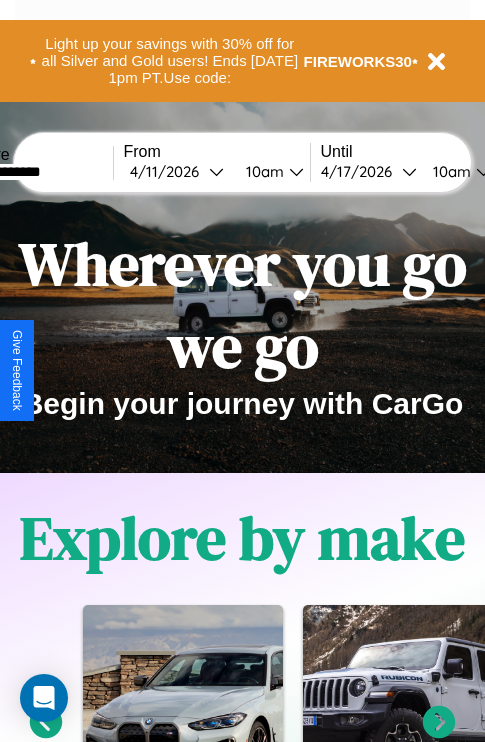 scroll, scrollTop: 0, scrollLeft: 72, axis: horizontal 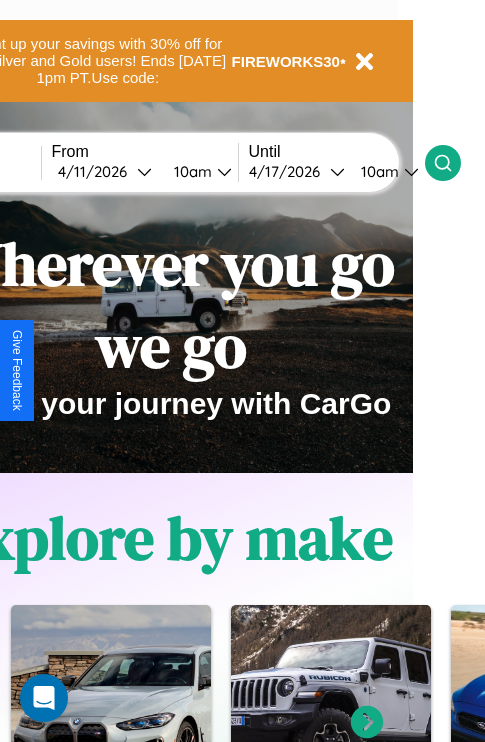 click 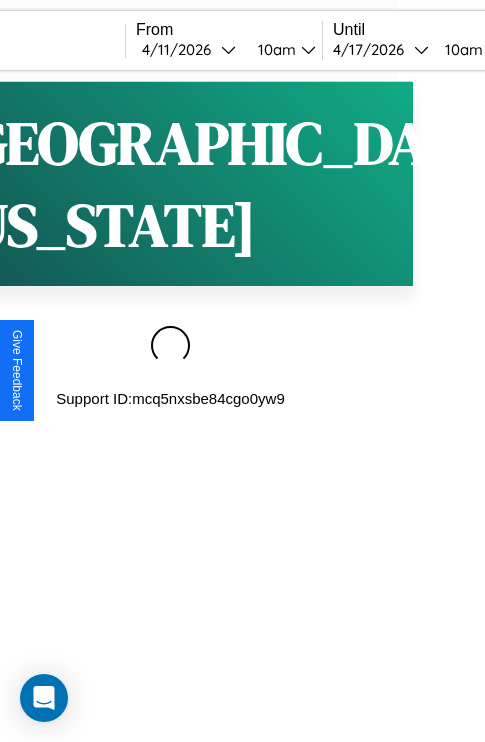 scroll, scrollTop: 0, scrollLeft: 0, axis: both 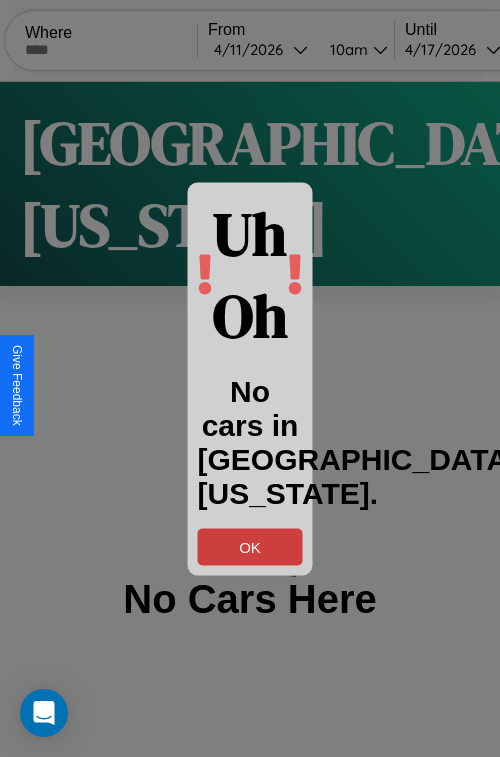 click on "OK" at bounding box center [250, 546] 